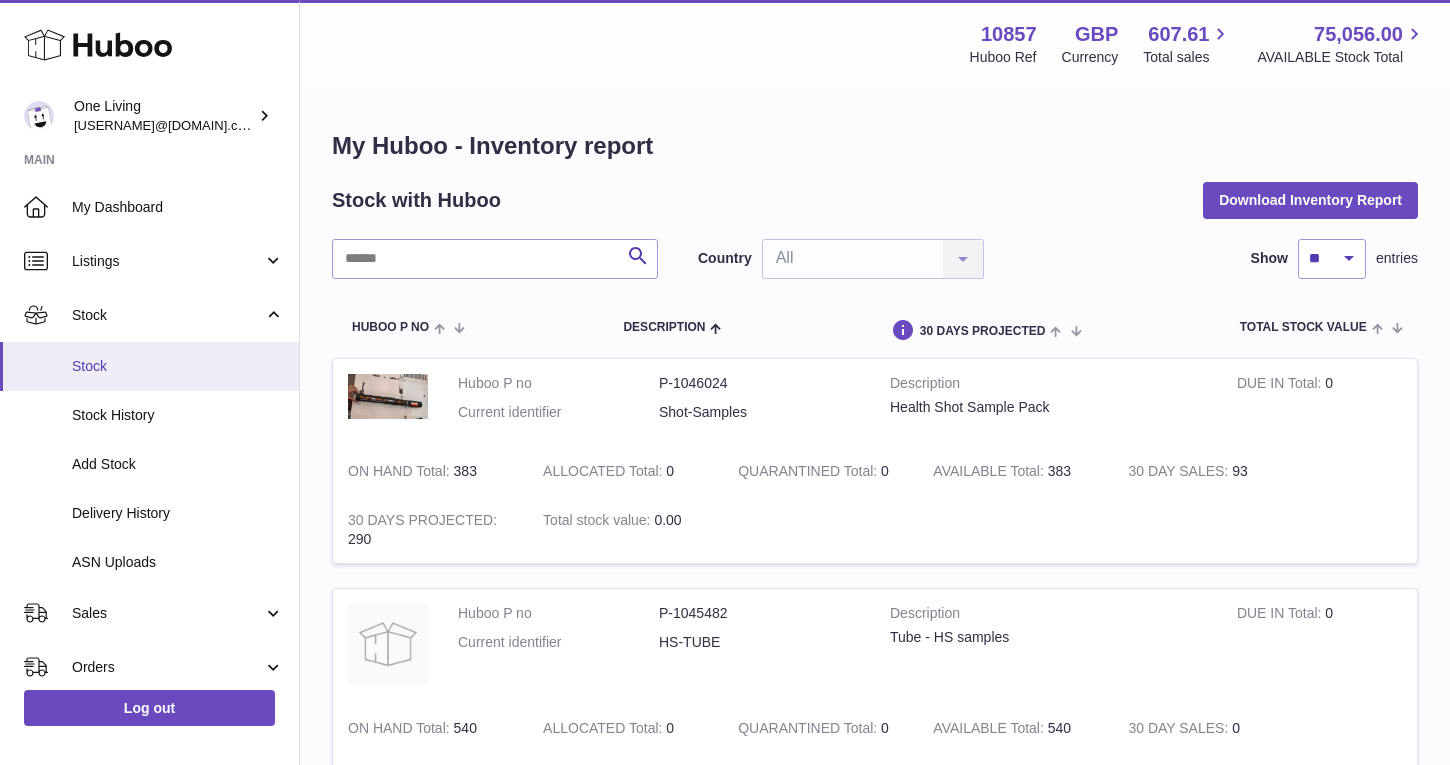 scroll, scrollTop: 0, scrollLeft: 0, axis: both 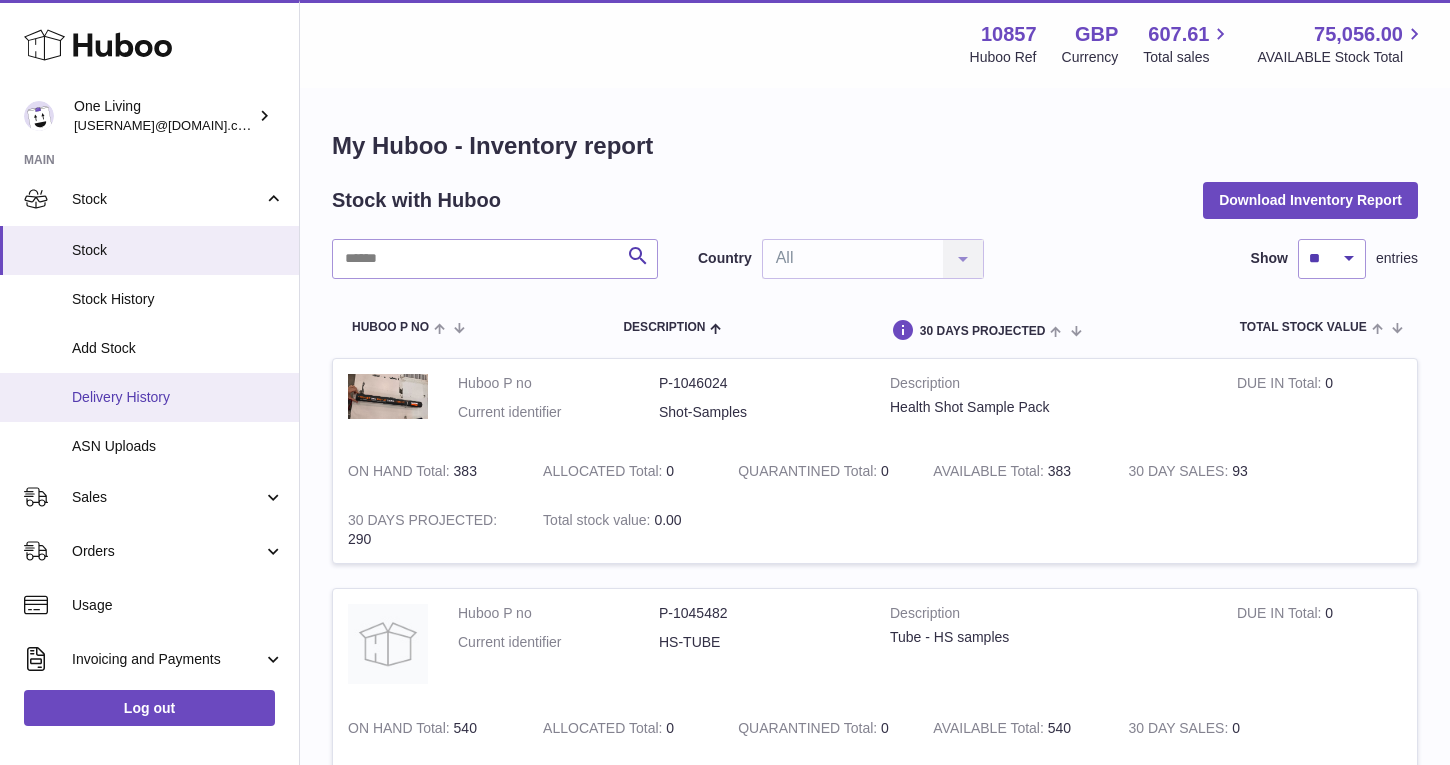 click on "Sales" at bounding box center [167, 497] 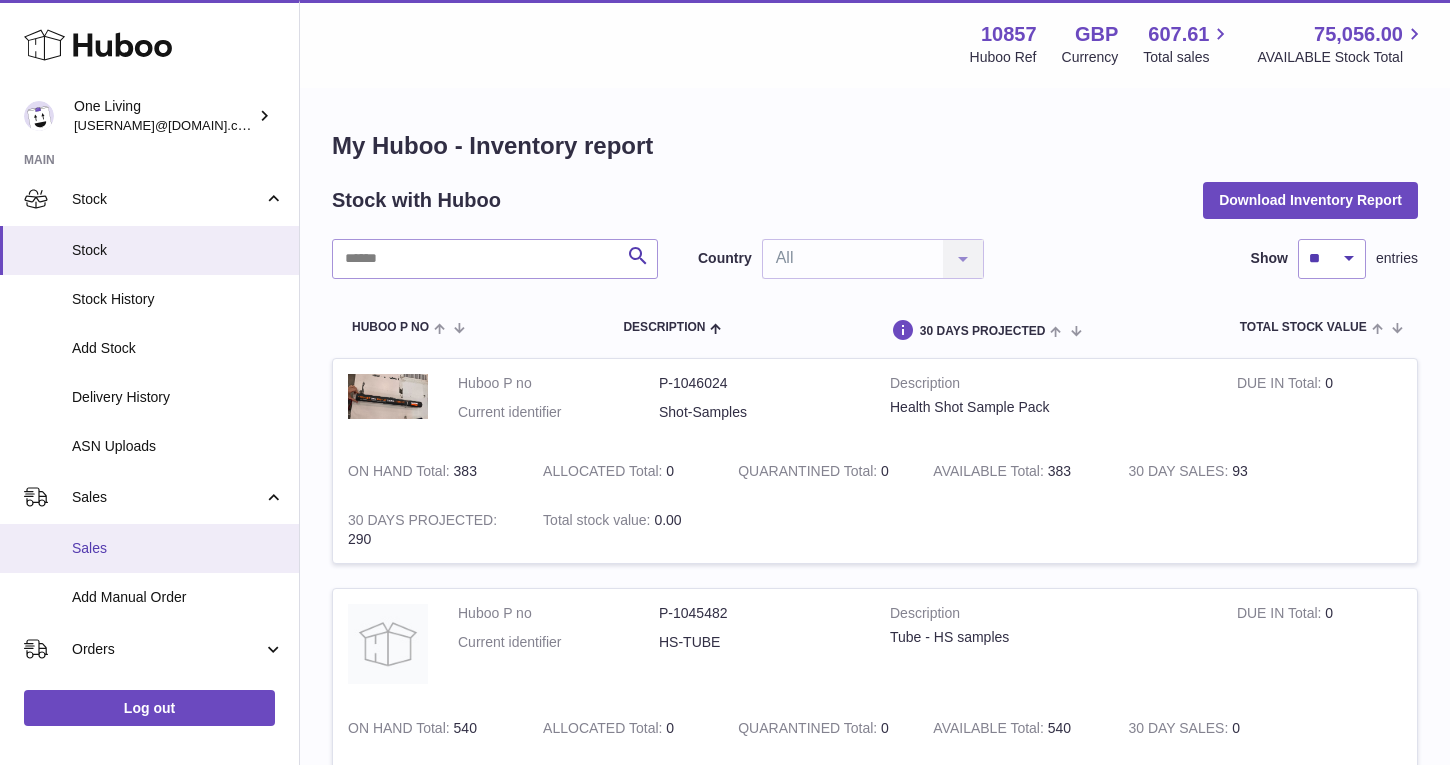 click on "Sales" at bounding box center (178, 548) 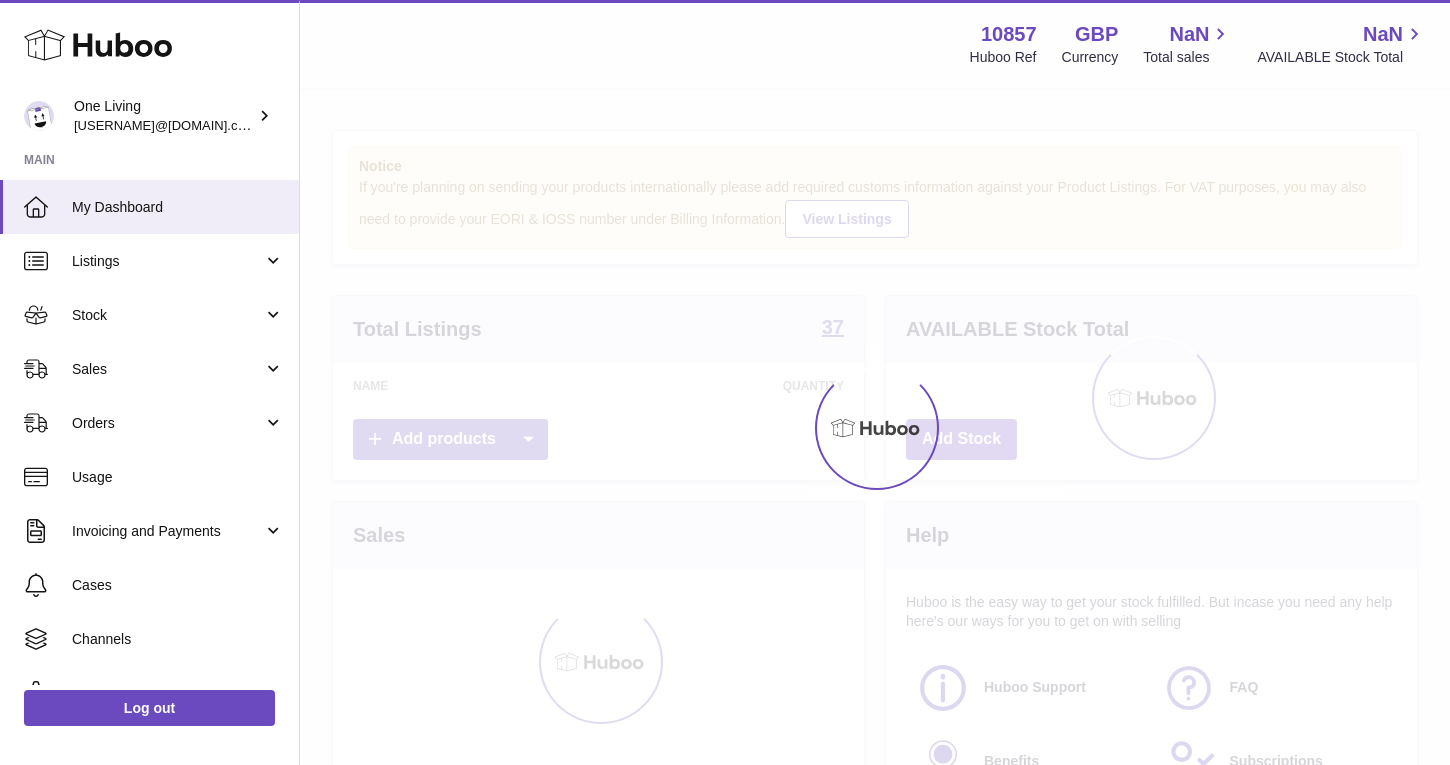 scroll, scrollTop: 0, scrollLeft: 0, axis: both 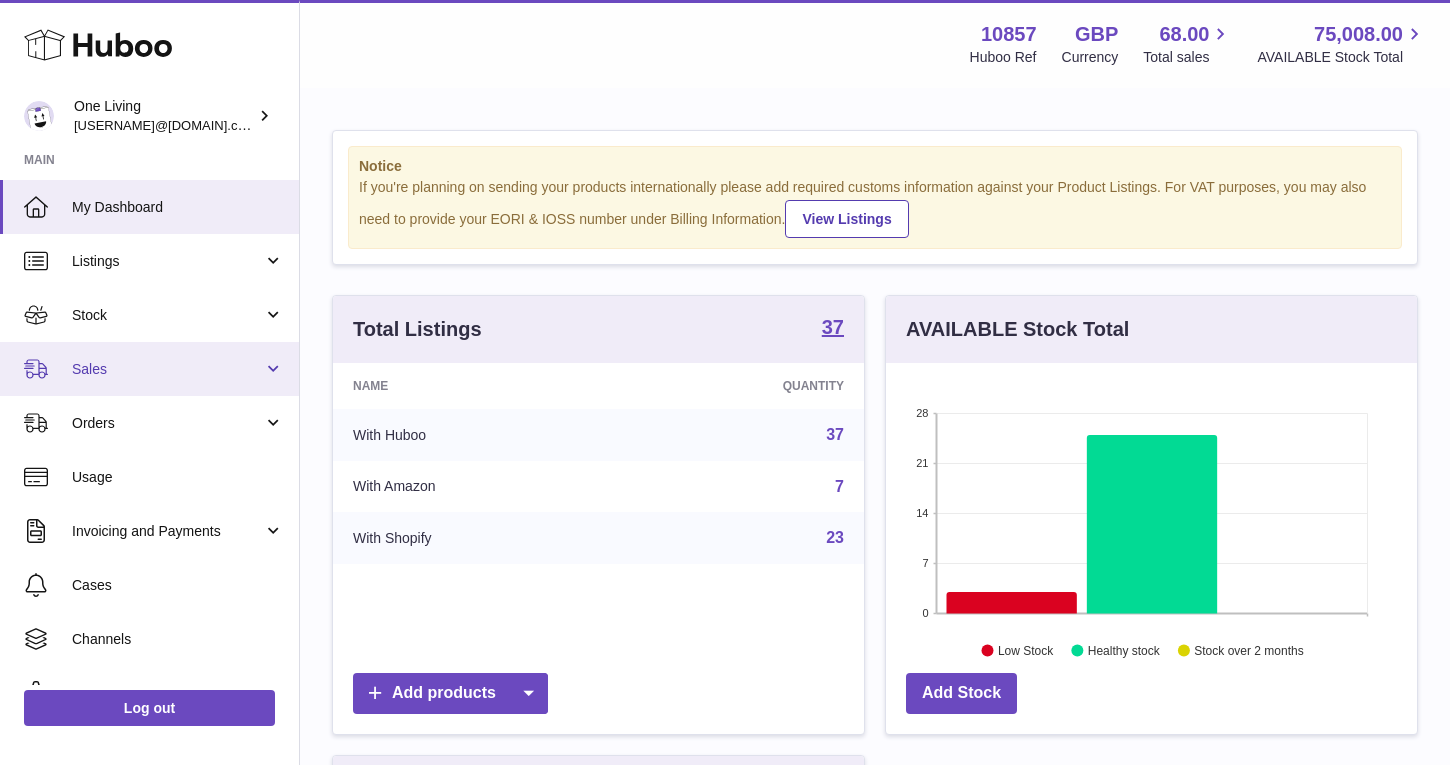 click on "Sales" at bounding box center (167, 369) 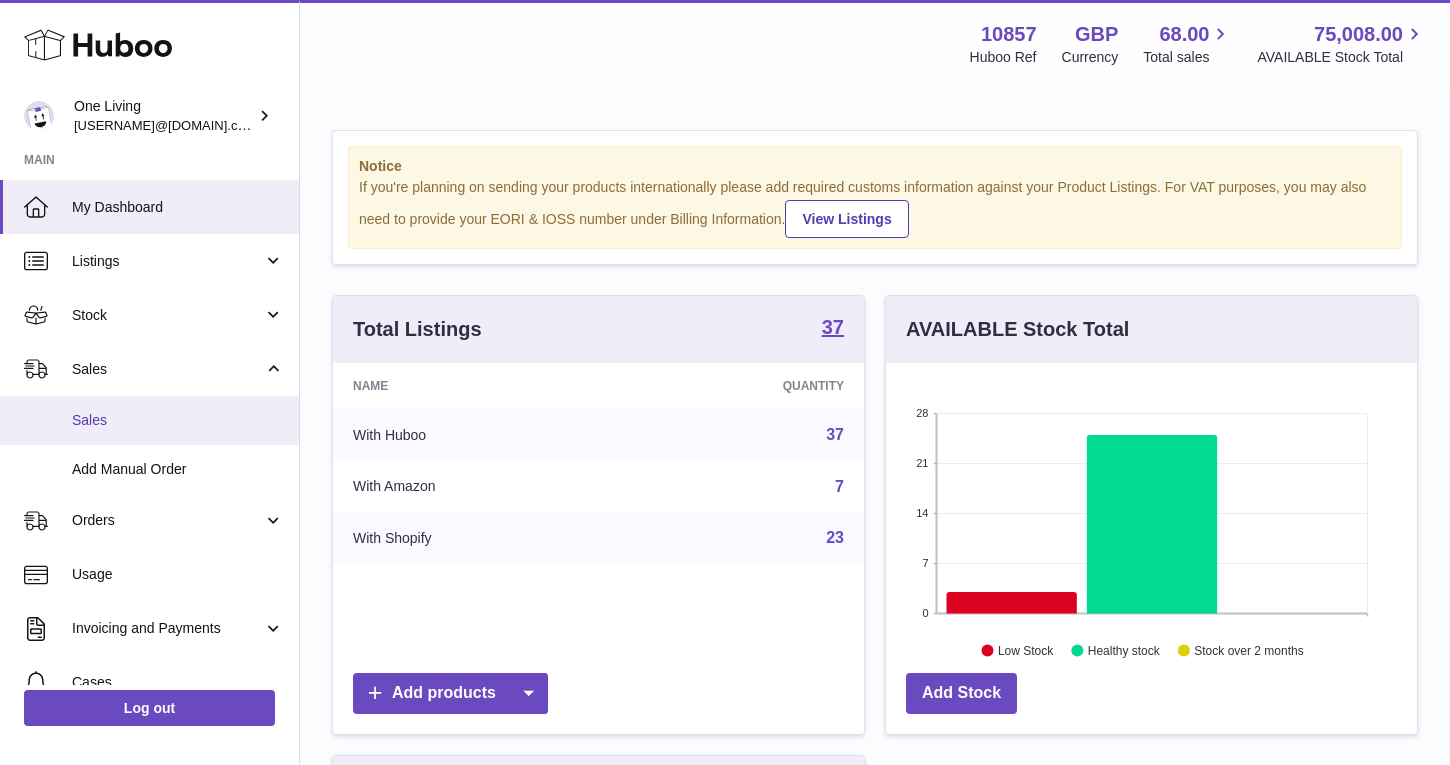 click on "Sales" at bounding box center (178, 420) 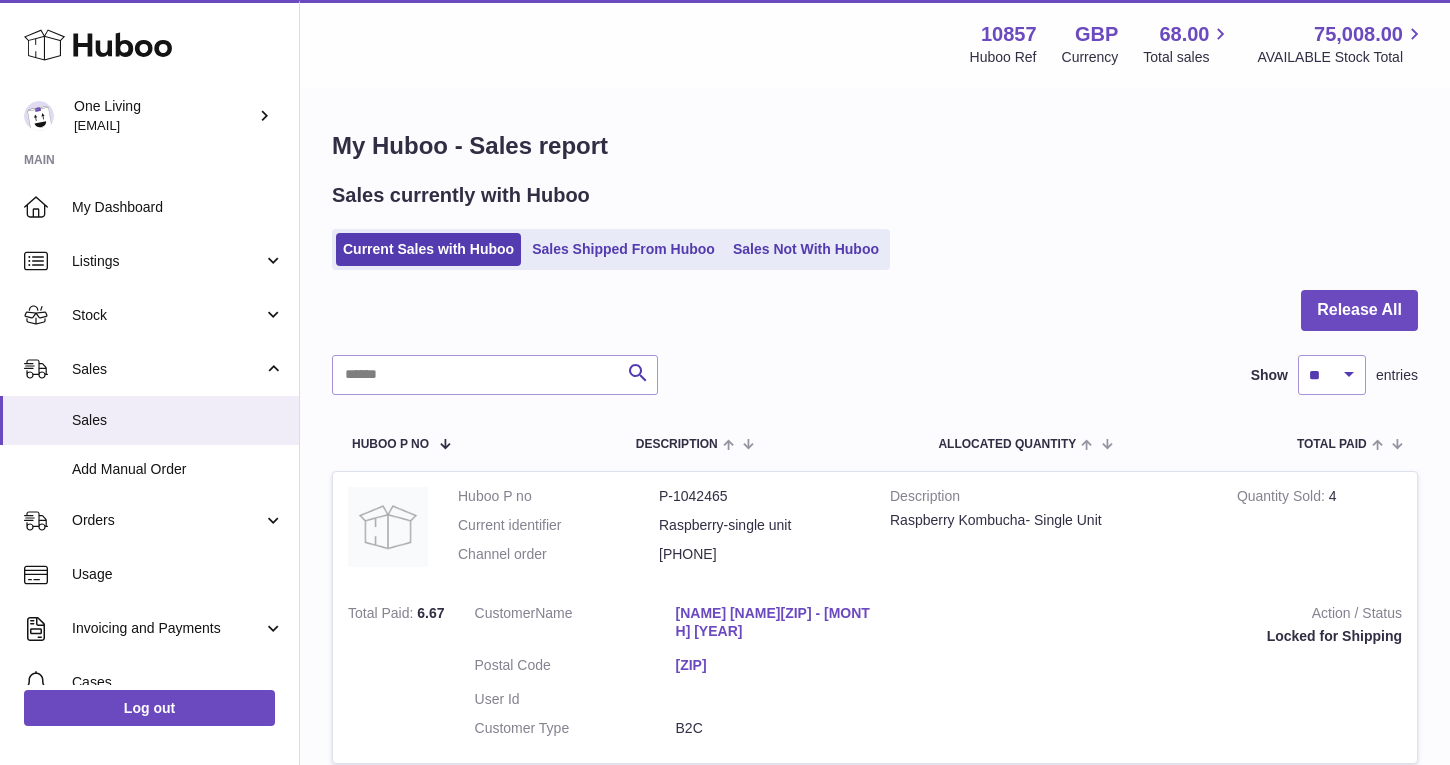 scroll, scrollTop: 0, scrollLeft: 0, axis: both 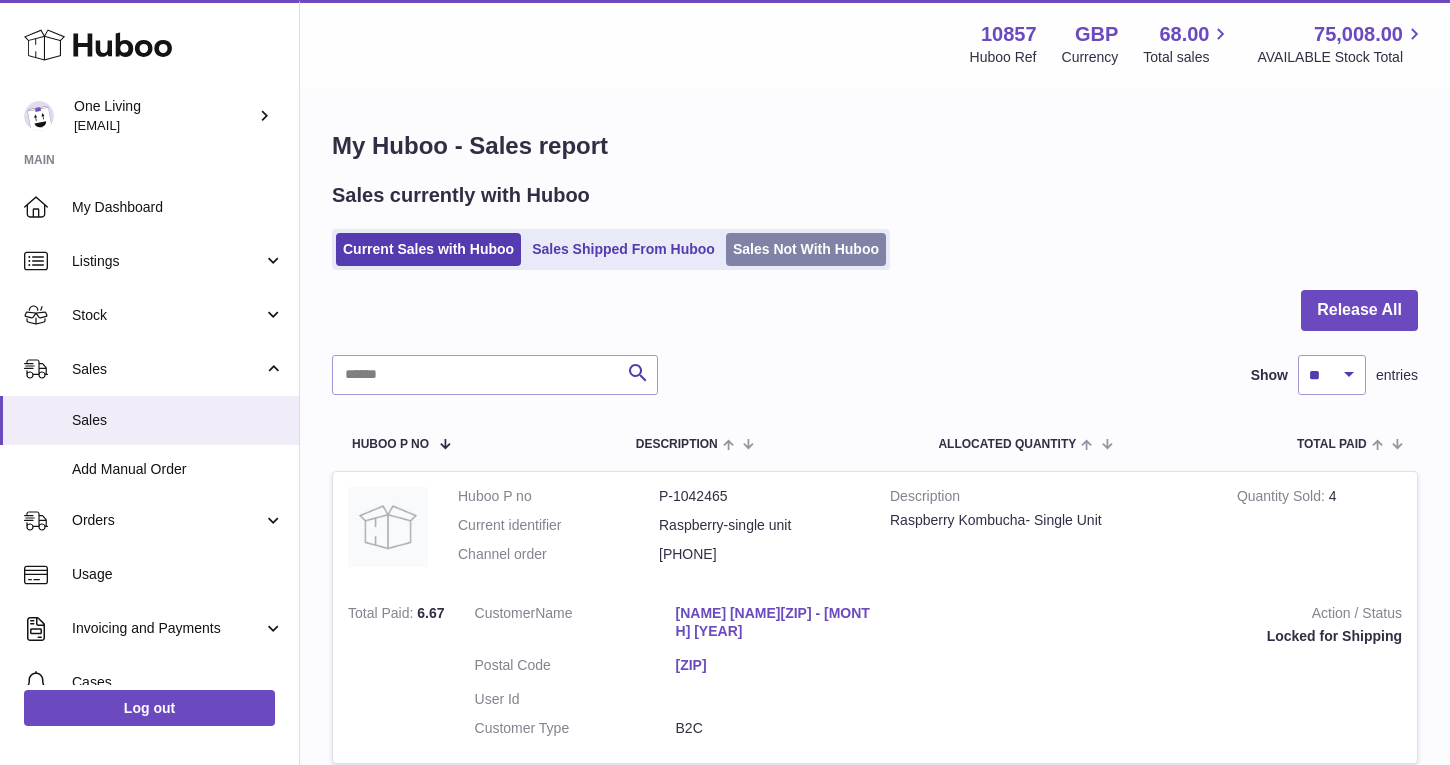 click on "Sales Not With Huboo" at bounding box center (806, 249) 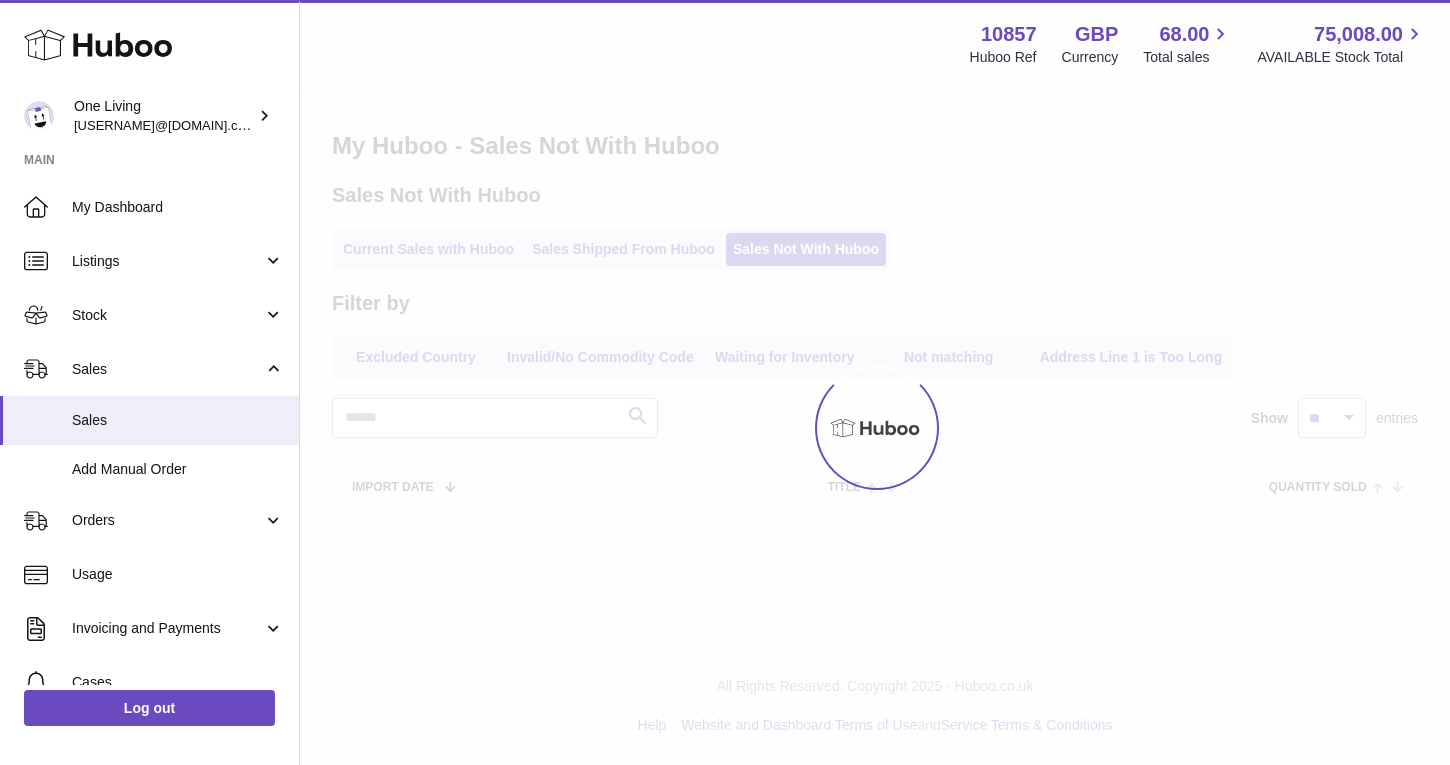 scroll, scrollTop: 0, scrollLeft: 0, axis: both 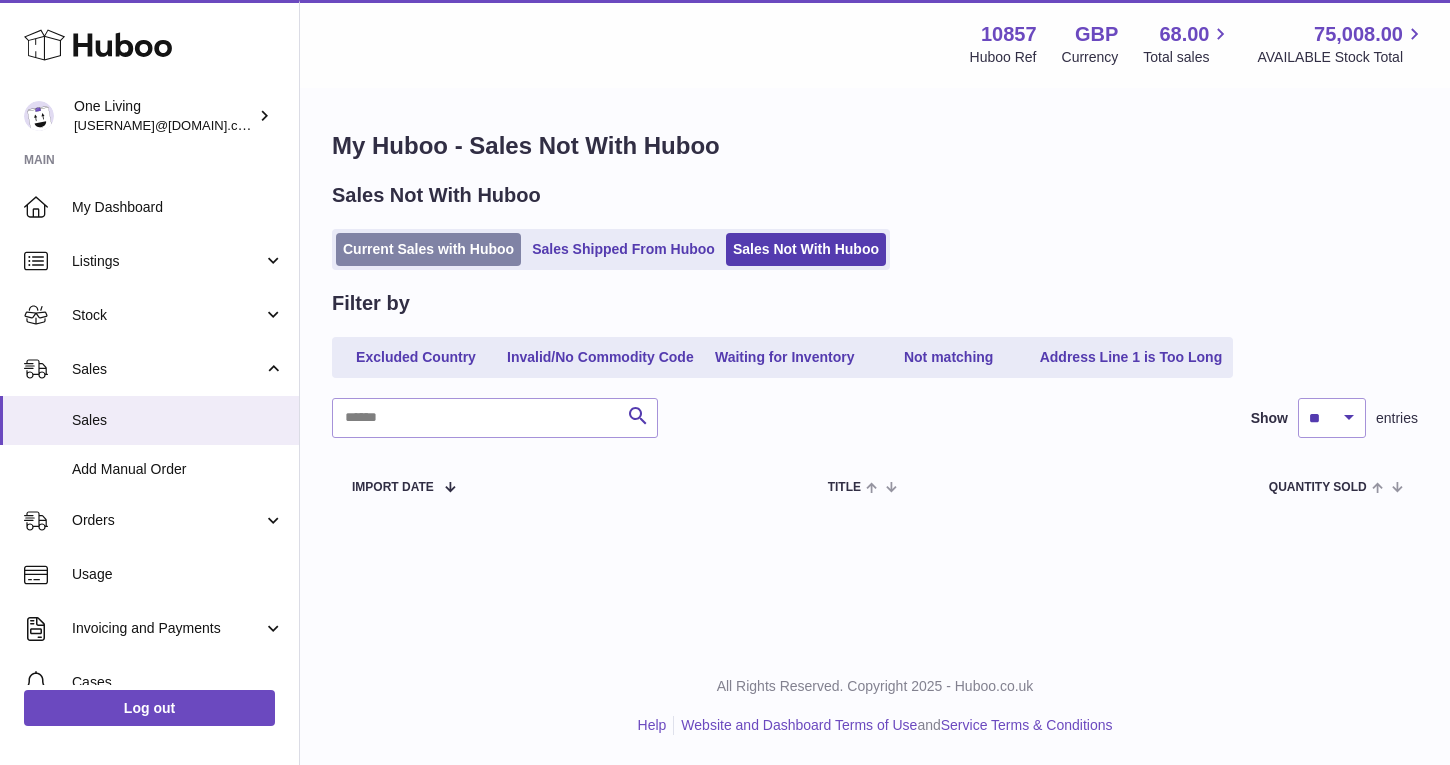 click on "Current Sales with Huboo" at bounding box center (428, 249) 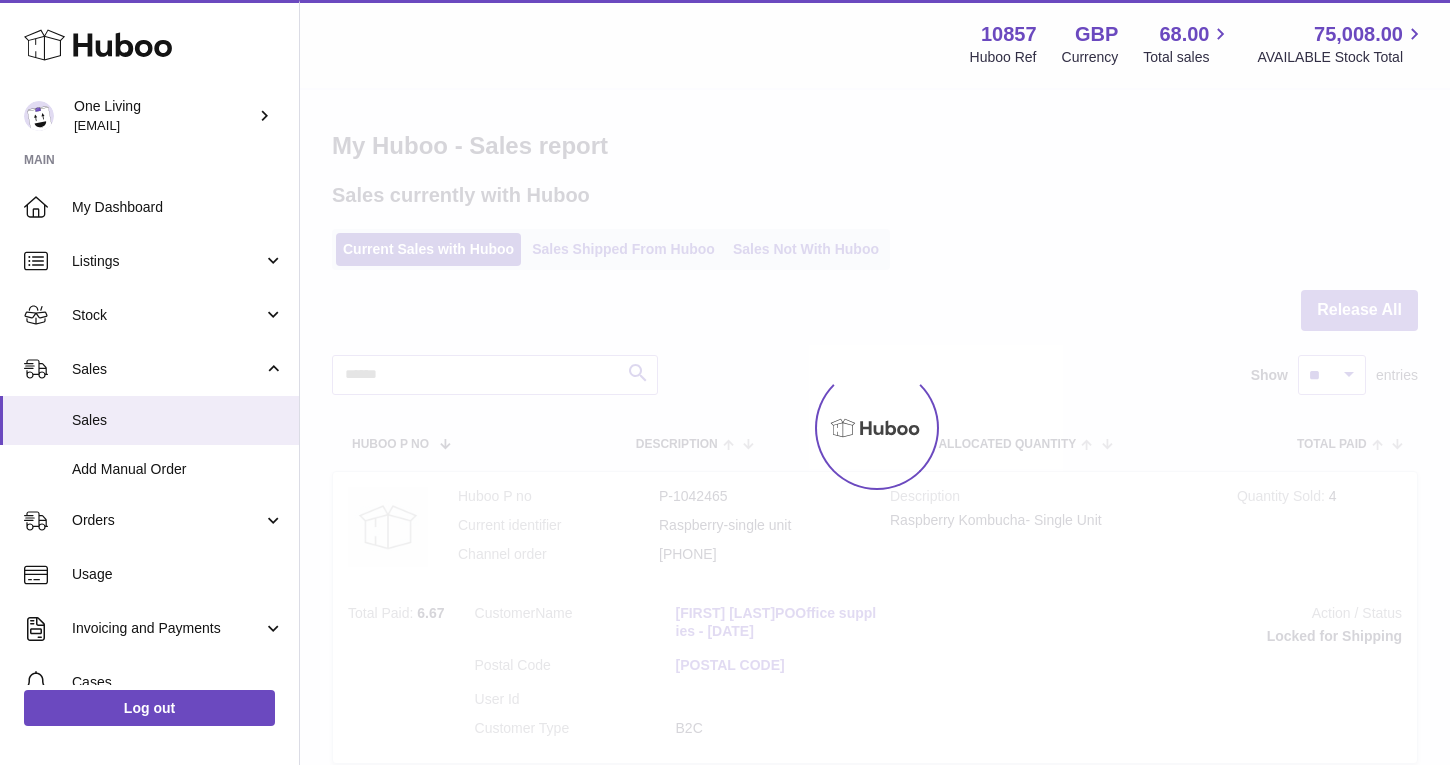 scroll, scrollTop: 0, scrollLeft: 0, axis: both 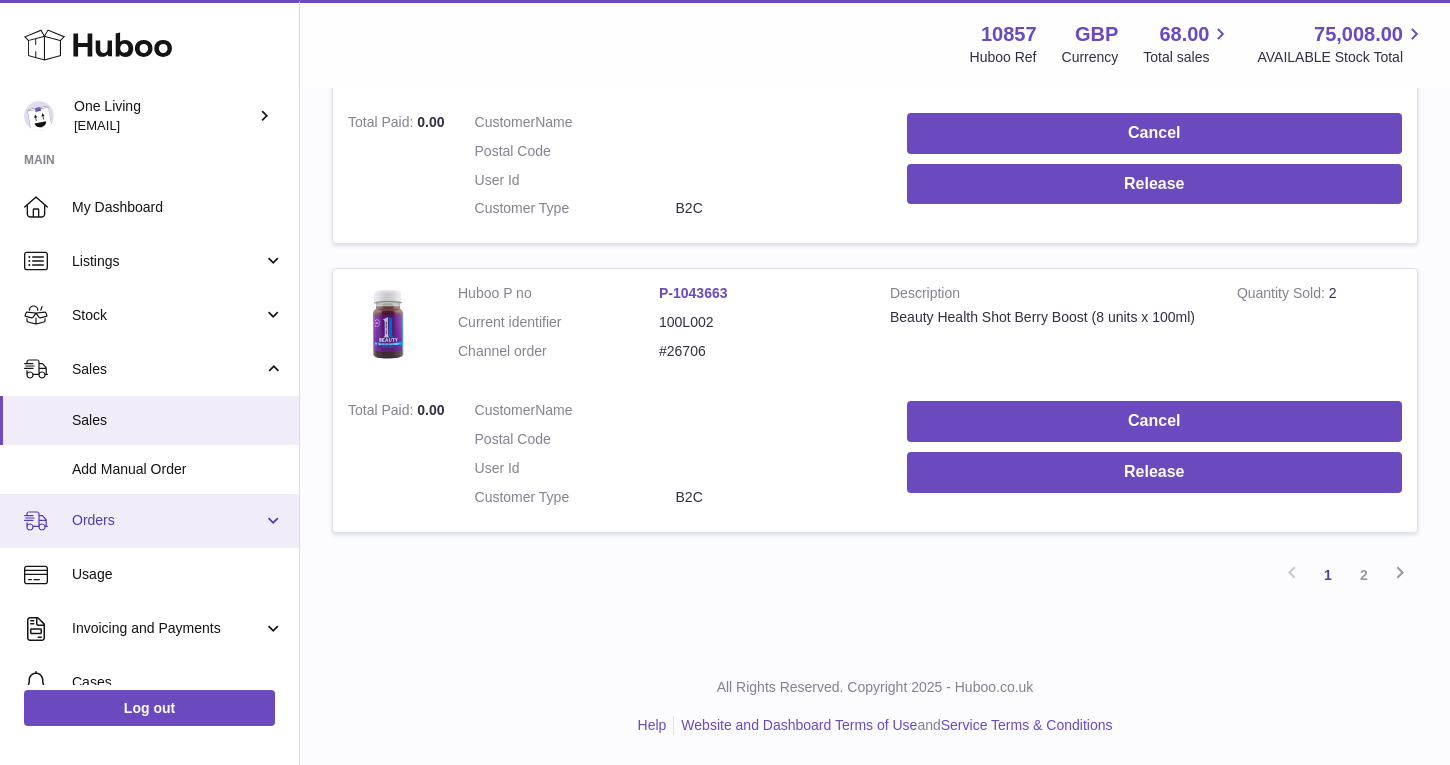 click on "Orders" at bounding box center [167, 520] 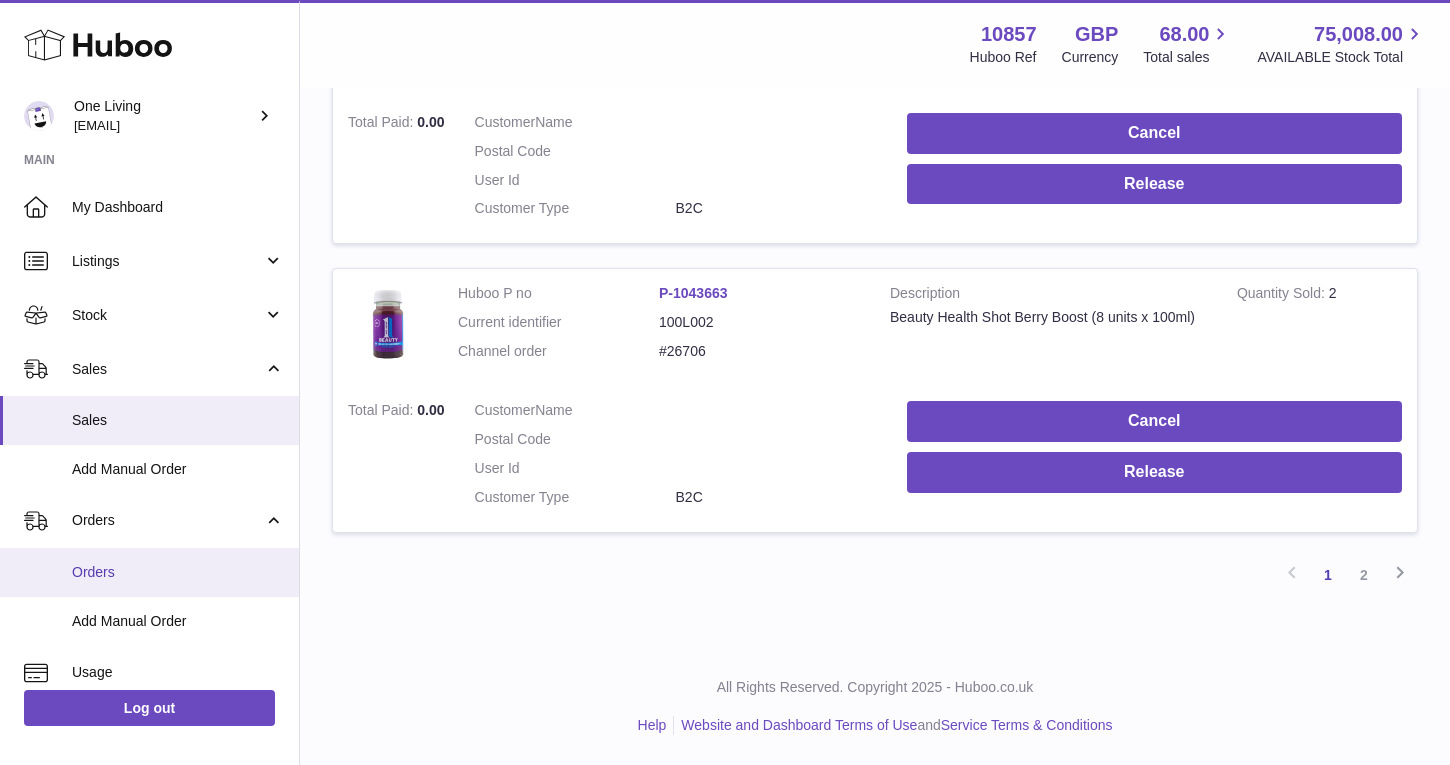 click on "Orders" at bounding box center [178, 572] 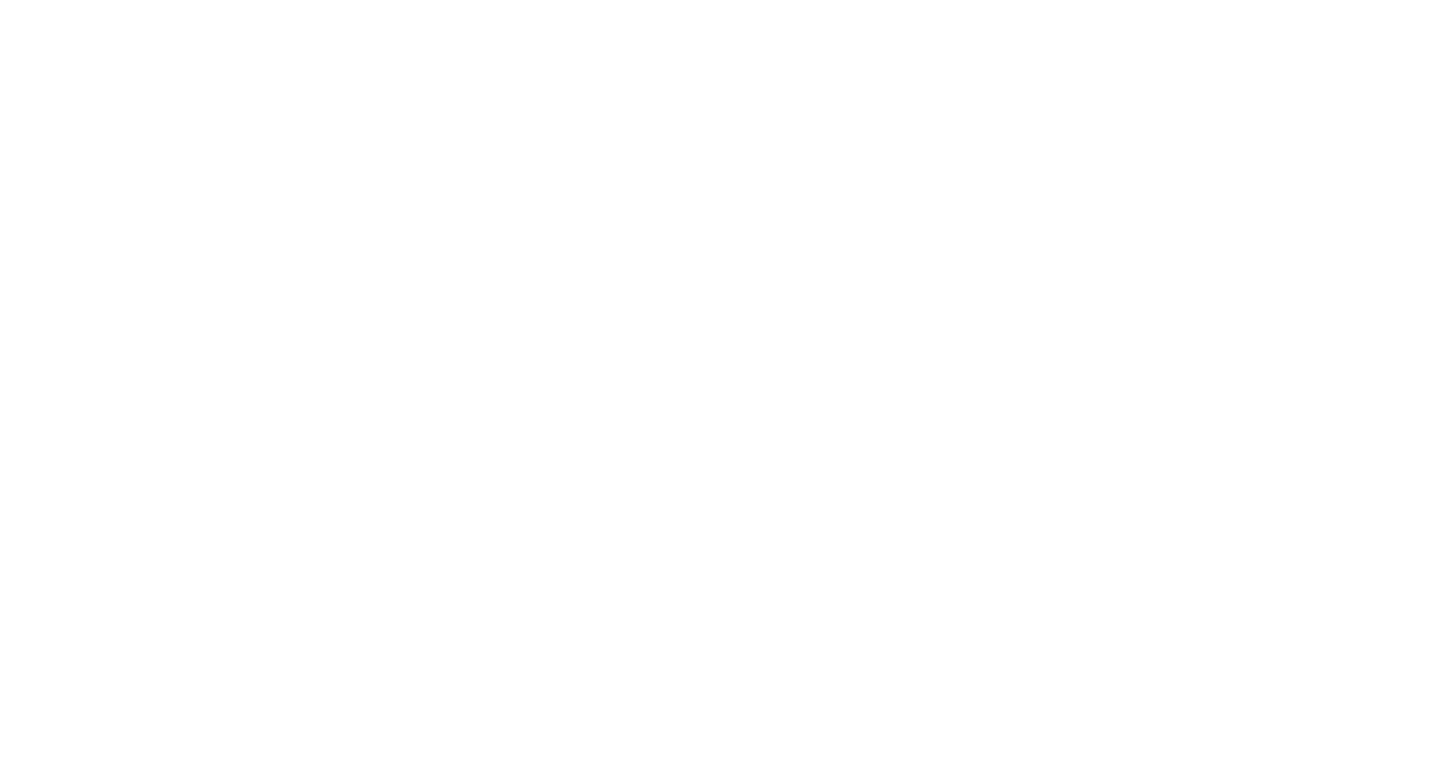 scroll, scrollTop: 0, scrollLeft: 0, axis: both 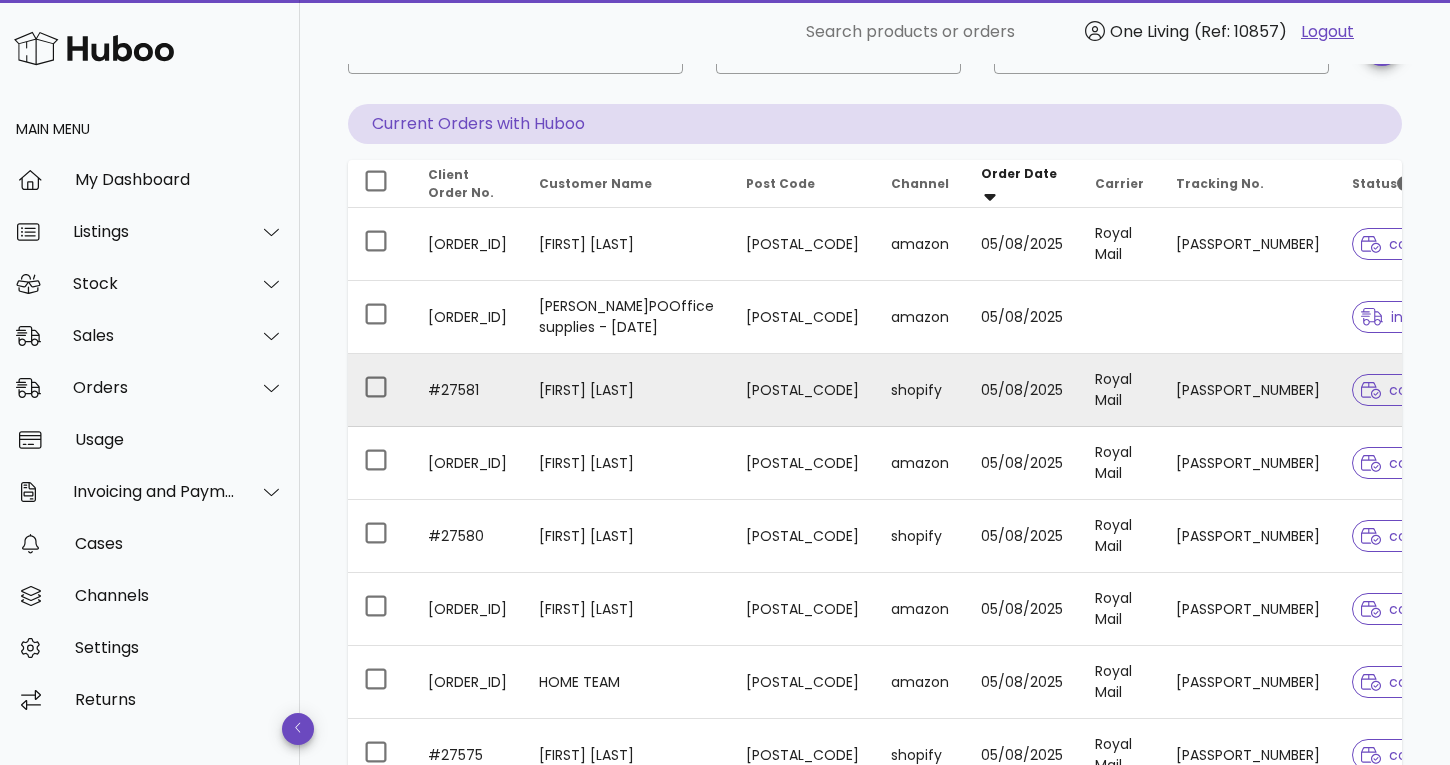 click on "#27581" at bounding box center [467, 390] 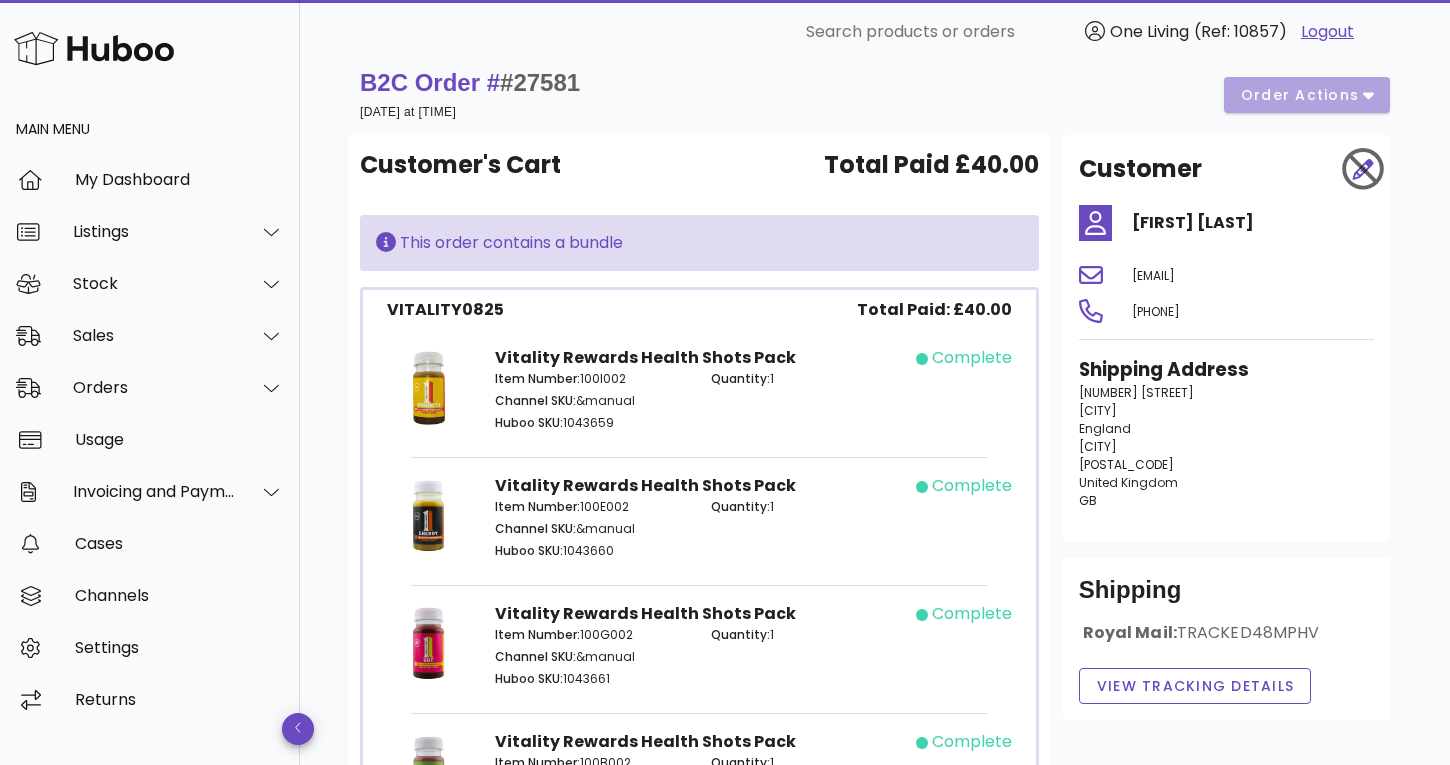 scroll, scrollTop: 12, scrollLeft: 0, axis: vertical 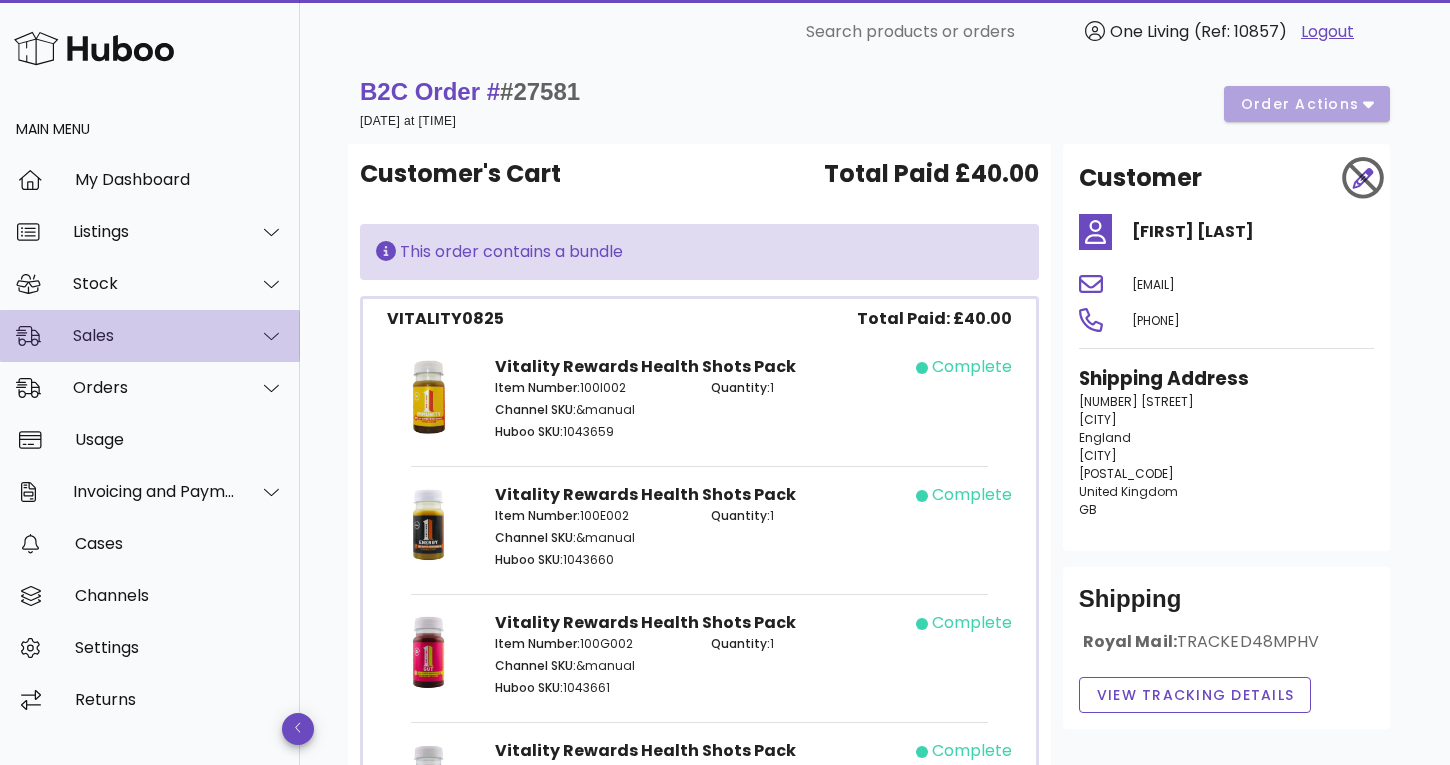 click on "Sales" at bounding box center [154, 335] 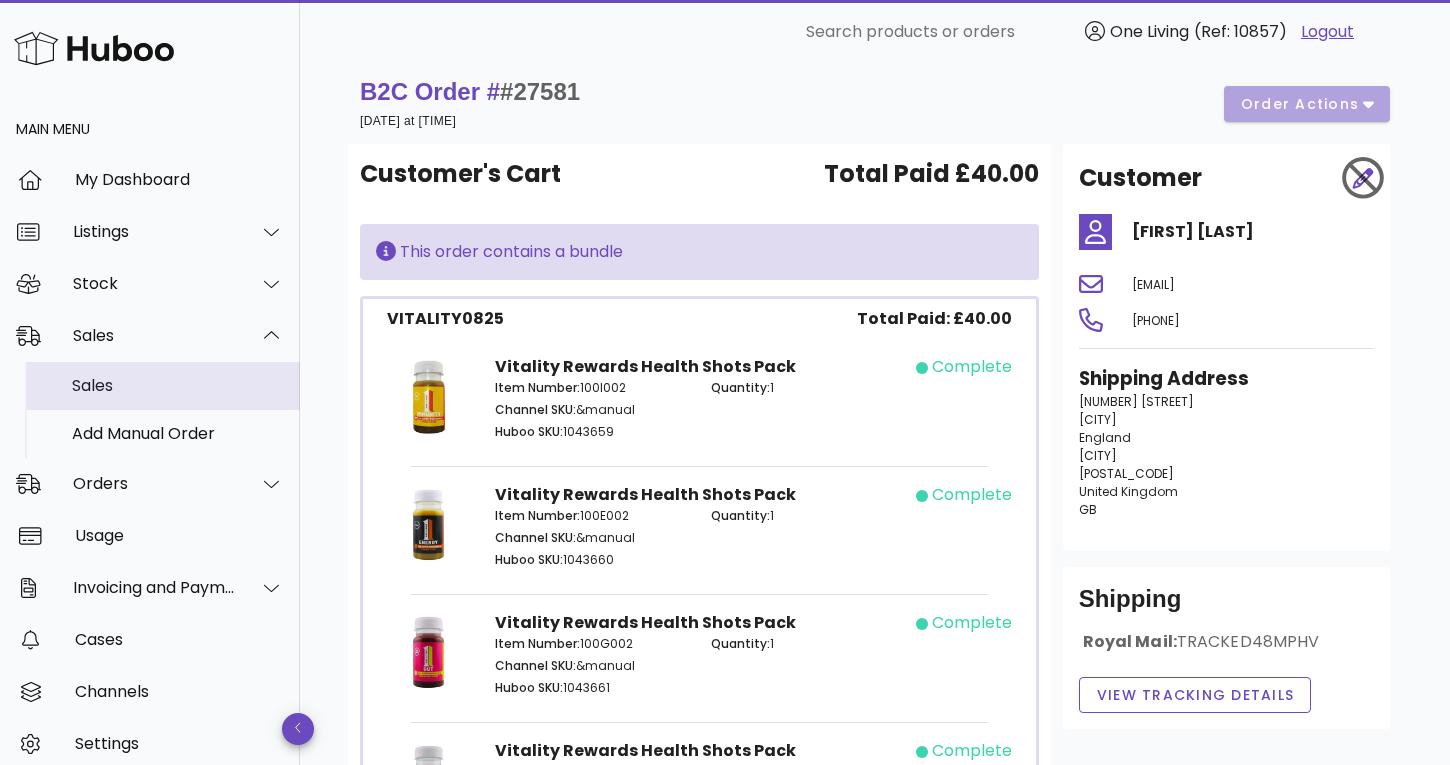 click on "Sales" at bounding box center [178, 385] 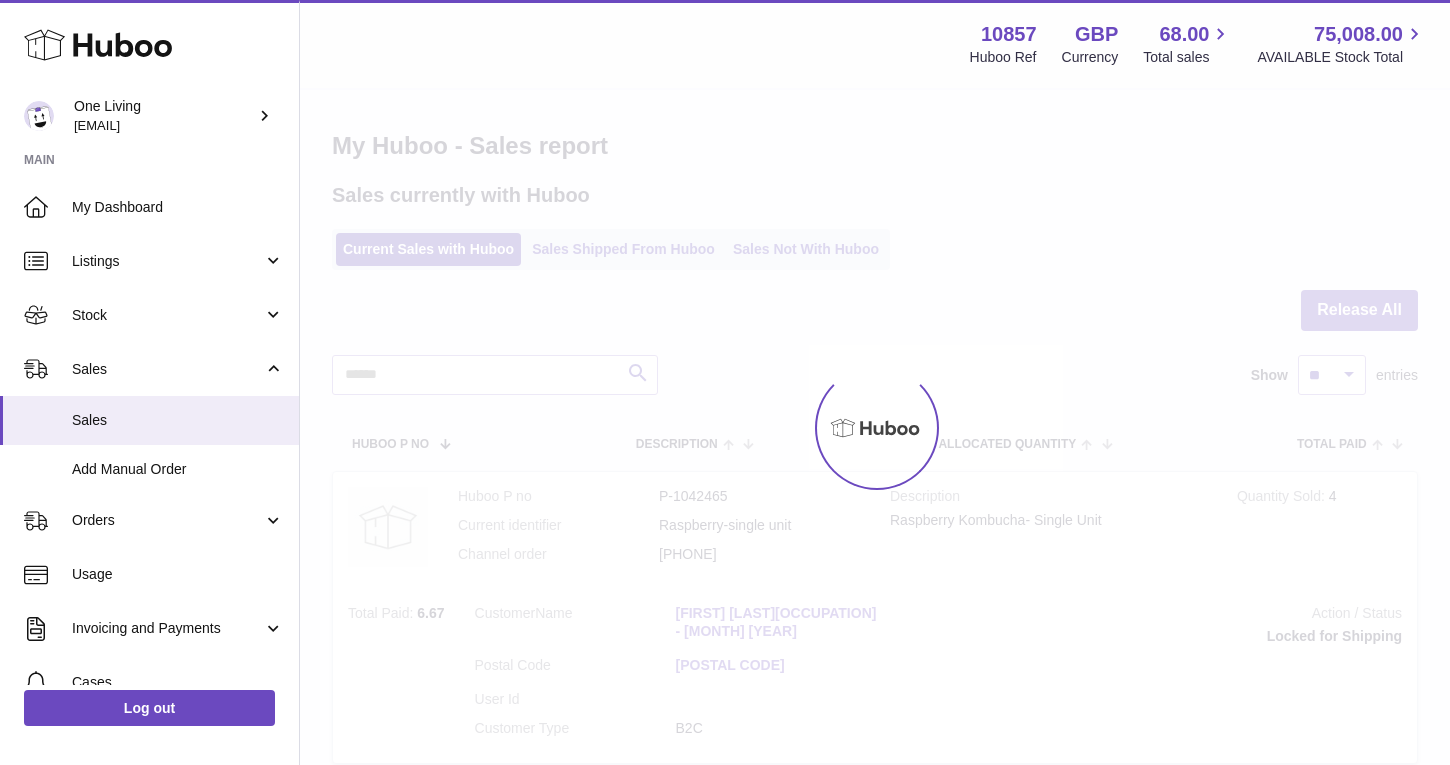 scroll, scrollTop: 0, scrollLeft: 0, axis: both 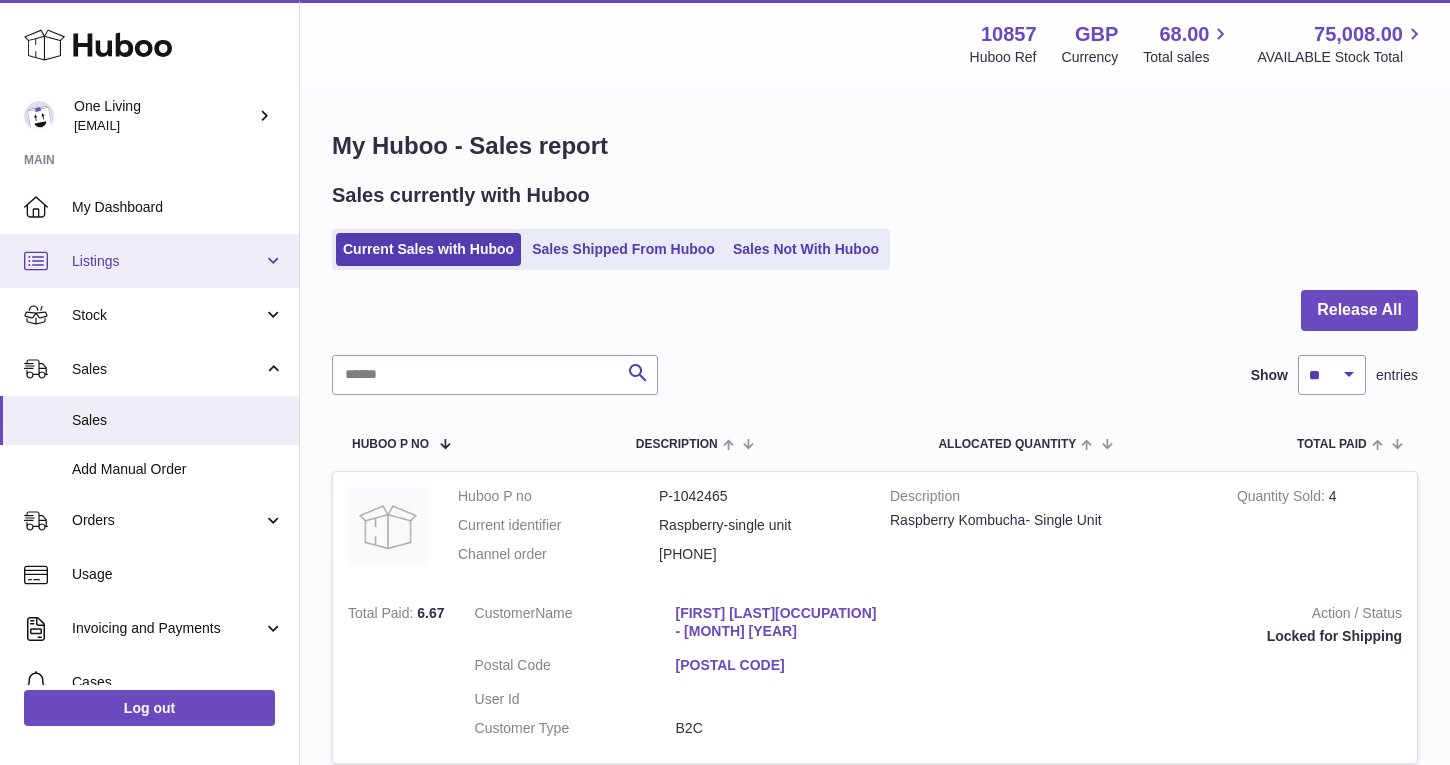 click on "Listings" at bounding box center [167, 261] 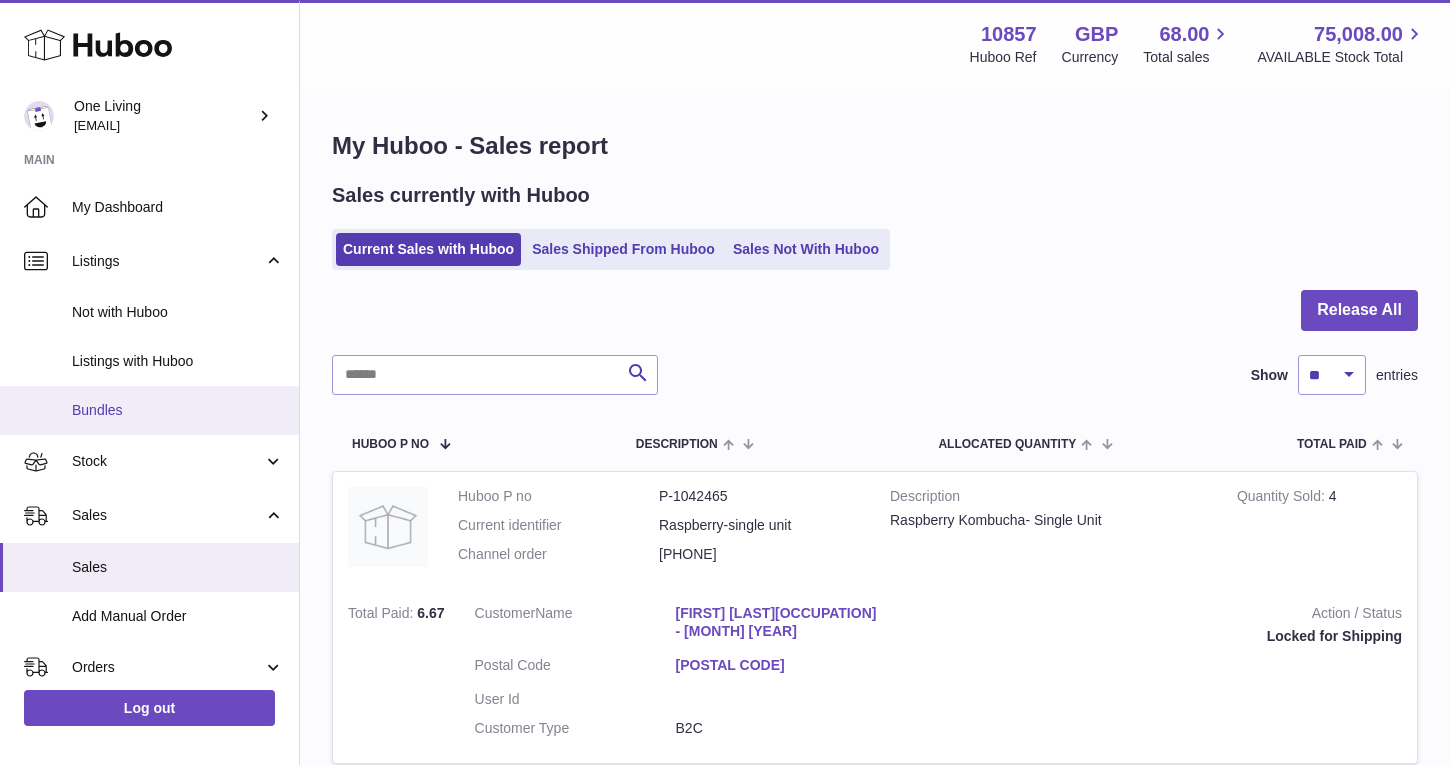 click on "Bundles" at bounding box center [178, 410] 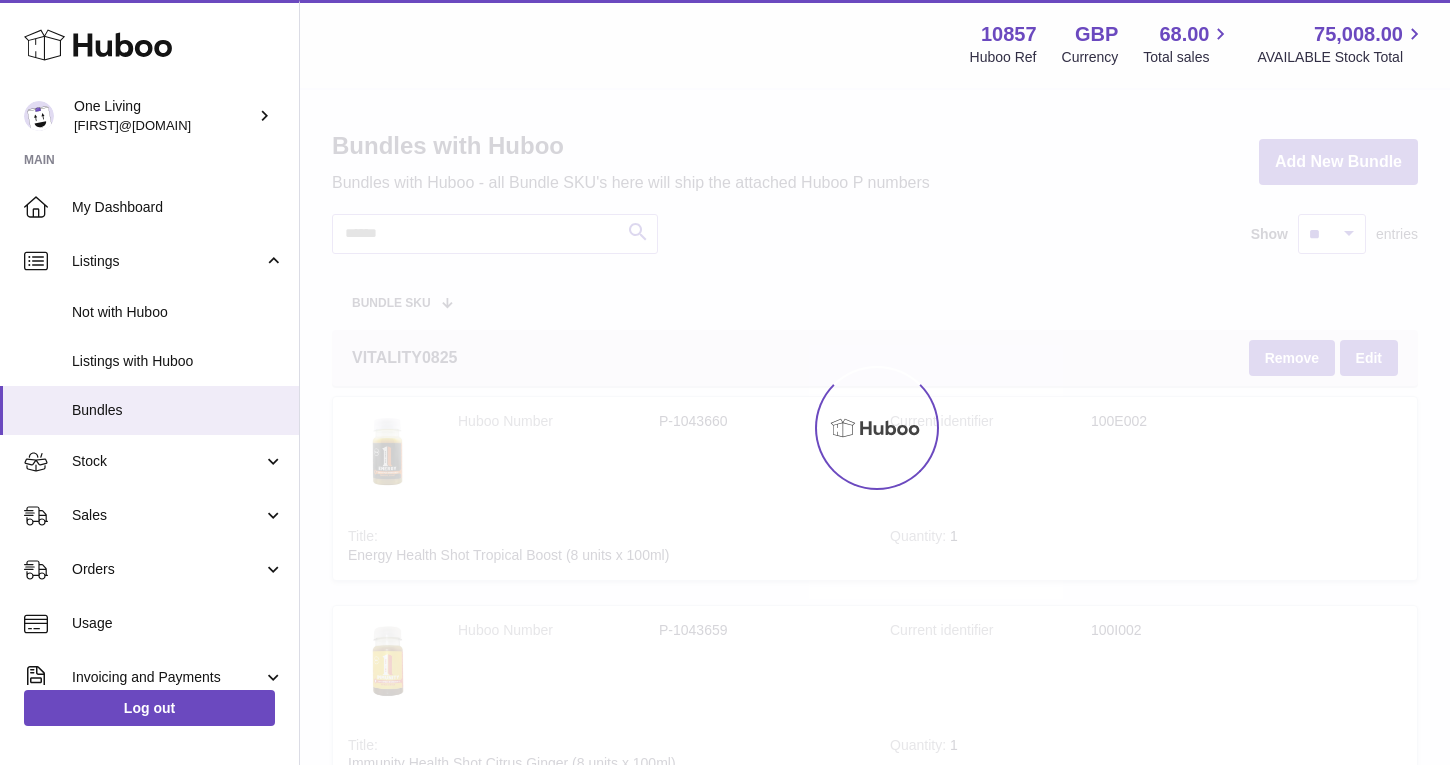 scroll, scrollTop: 0, scrollLeft: 0, axis: both 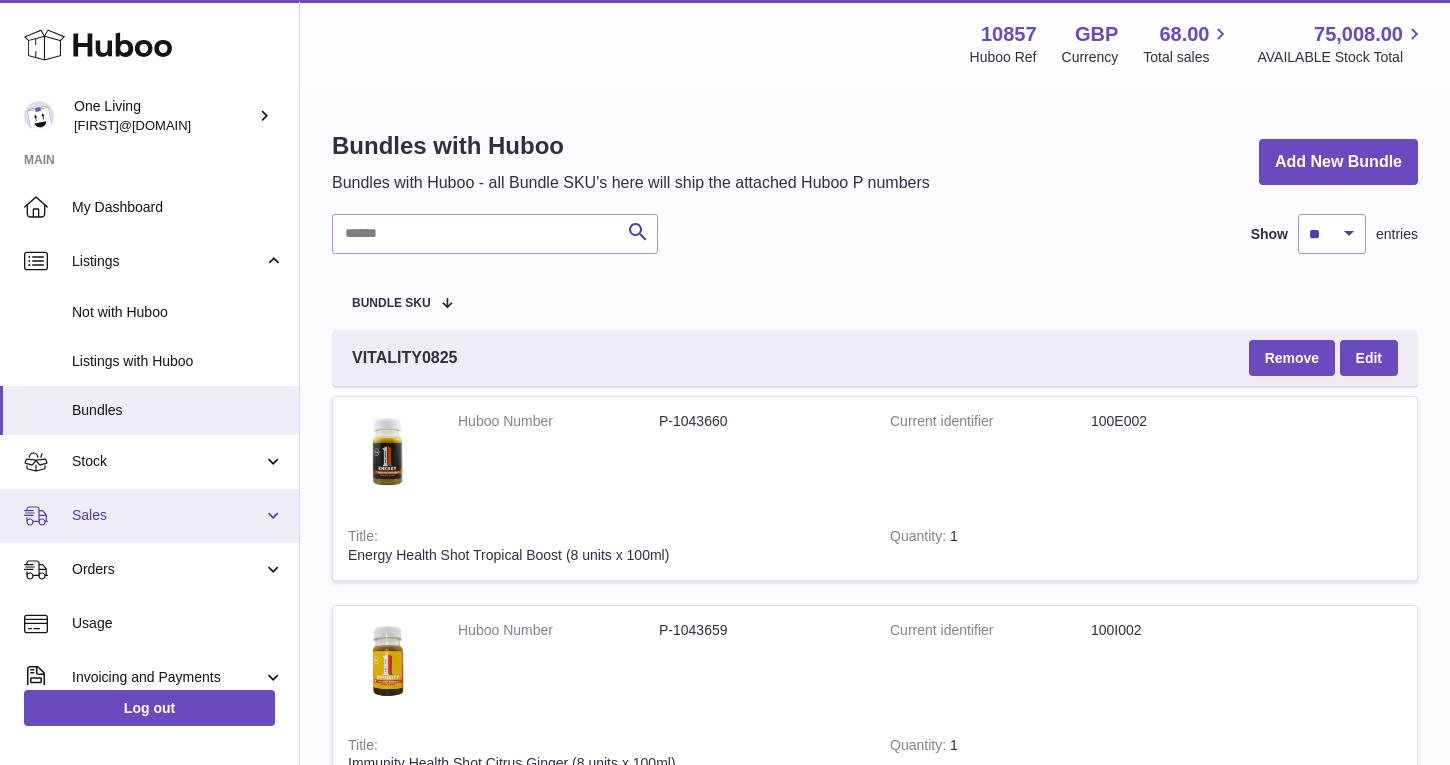 click on "Sales" at bounding box center (167, 515) 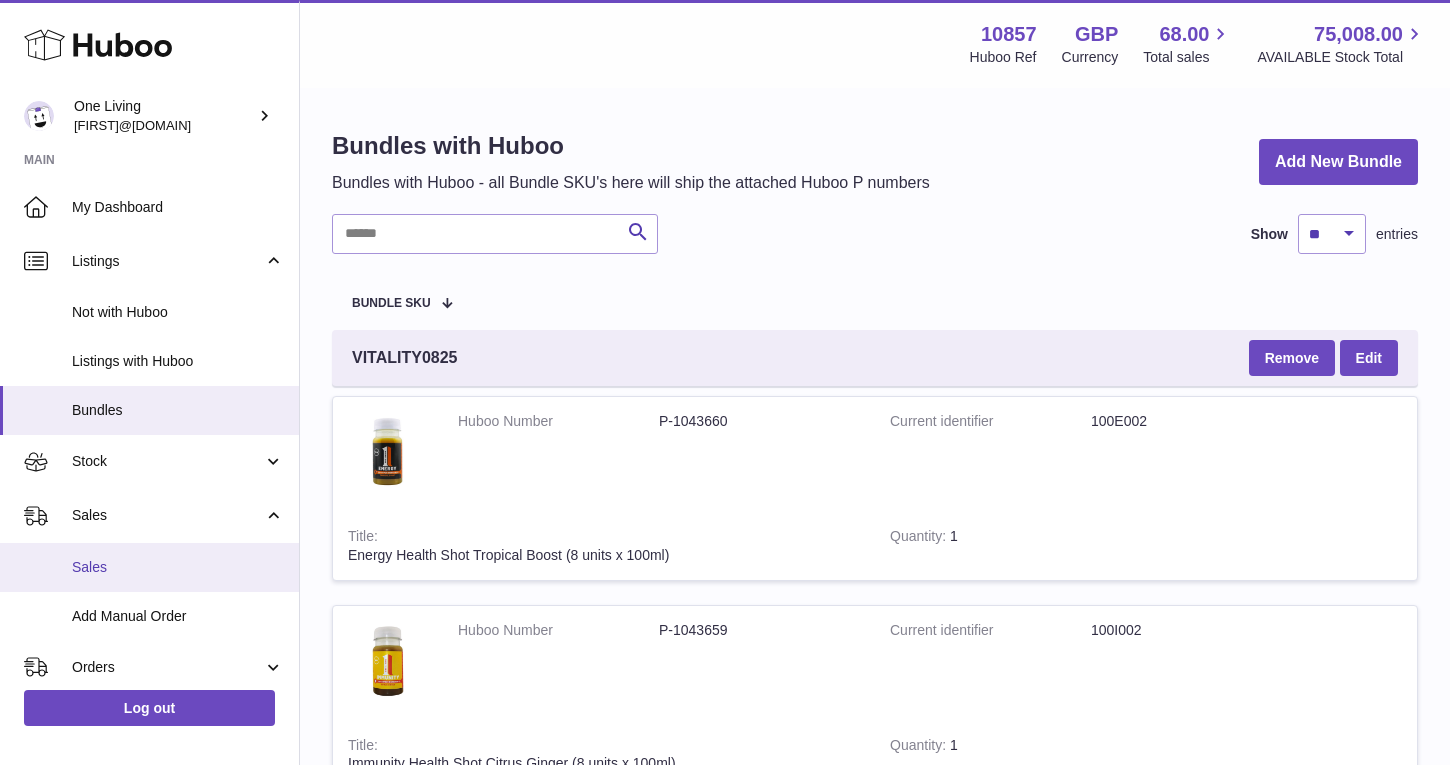 click on "Sales" at bounding box center (178, 567) 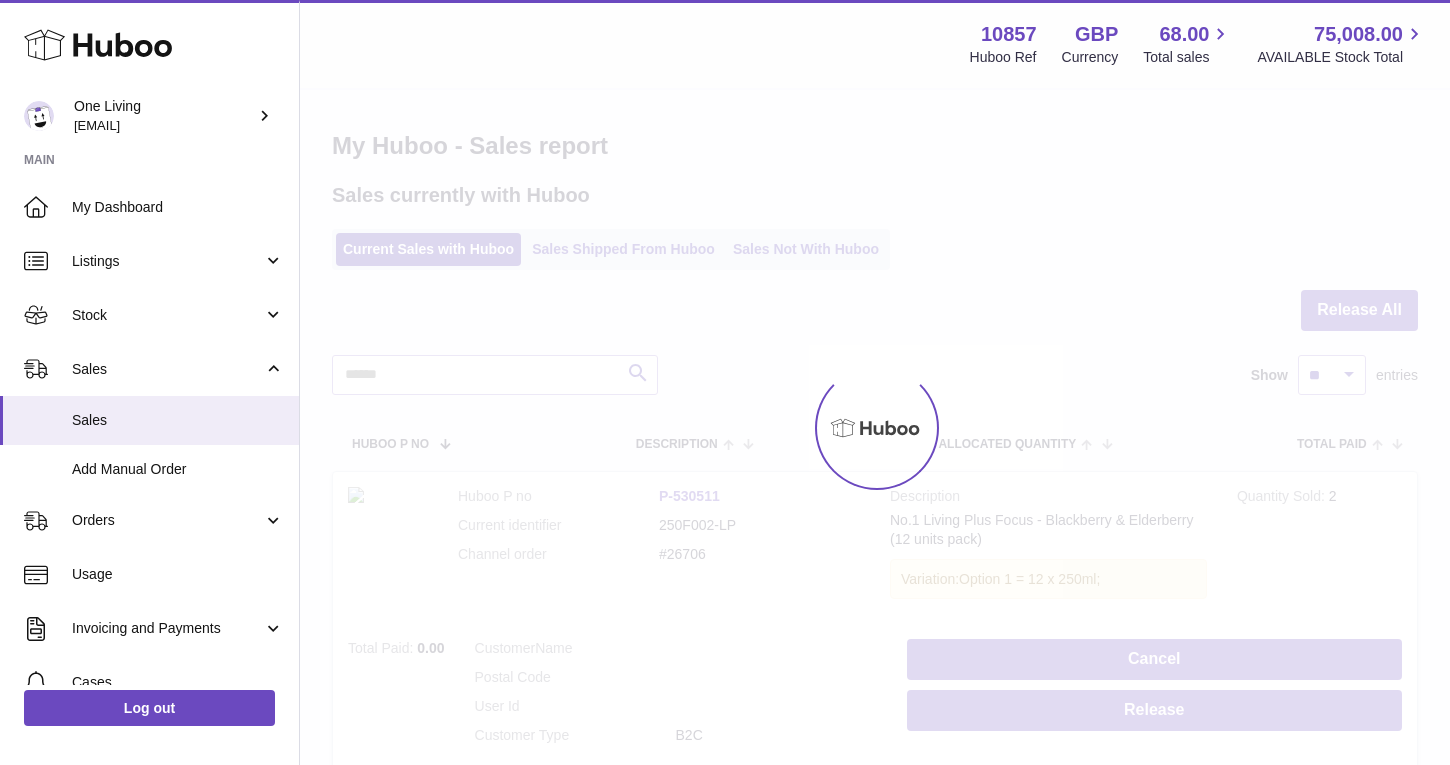 scroll, scrollTop: 0, scrollLeft: 0, axis: both 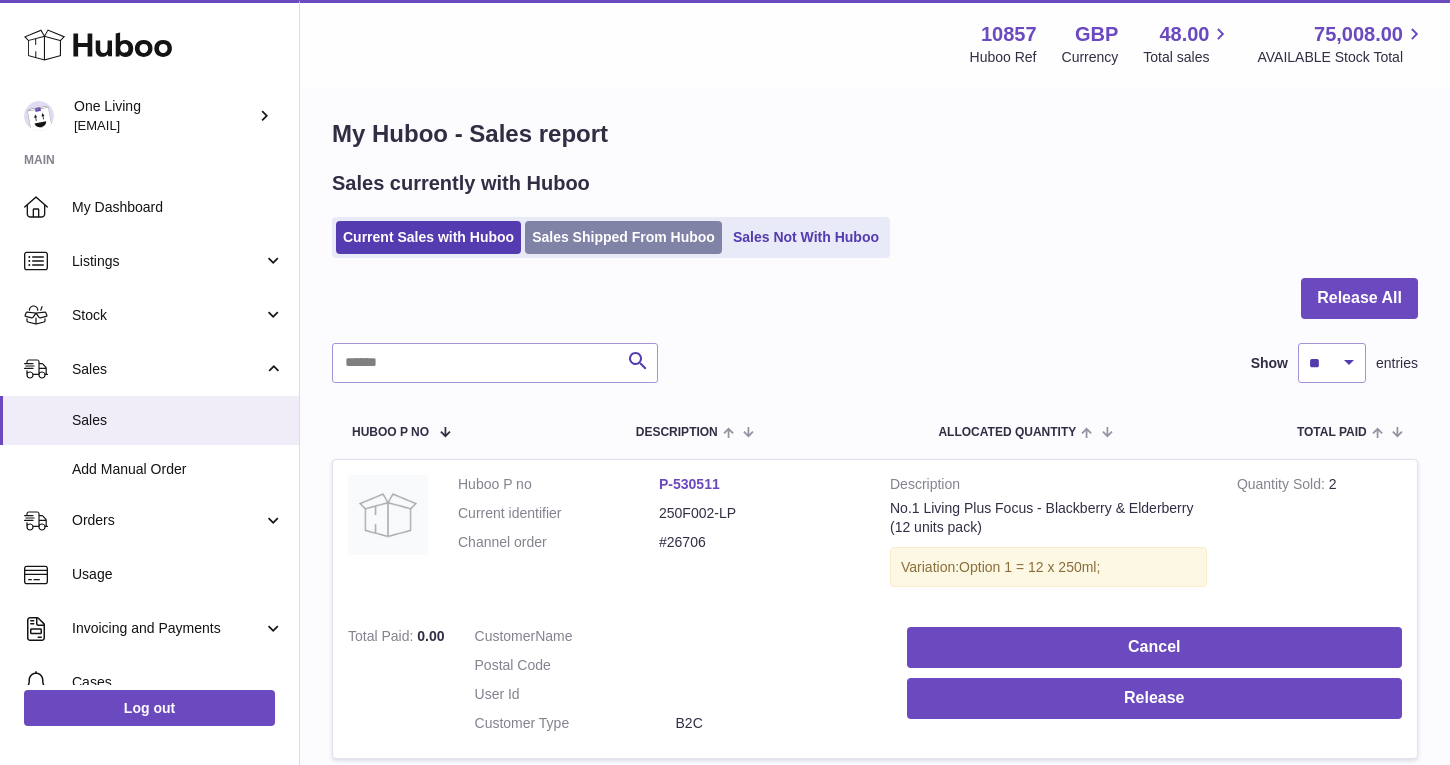 click on "Sales Shipped From Huboo" at bounding box center [623, 237] 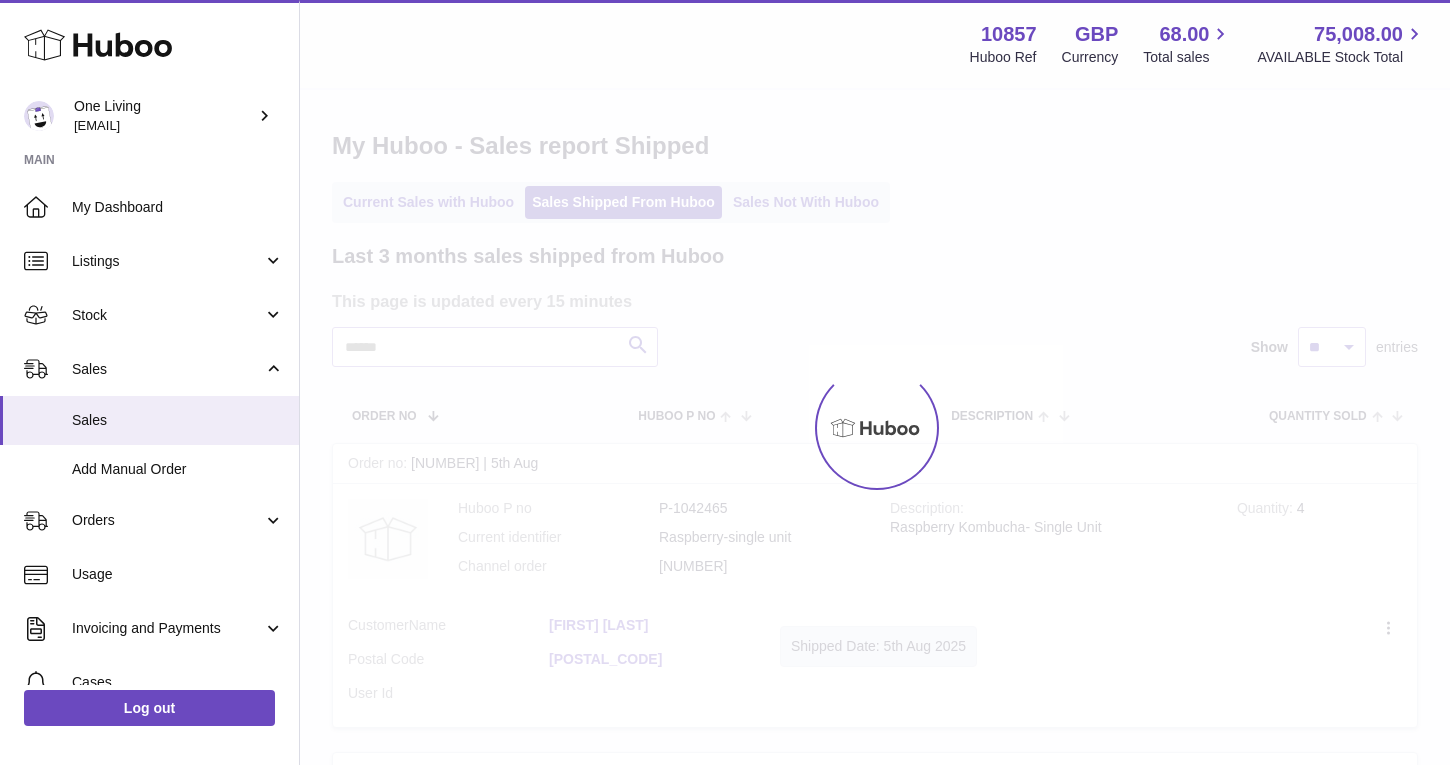 scroll, scrollTop: 0, scrollLeft: 0, axis: both 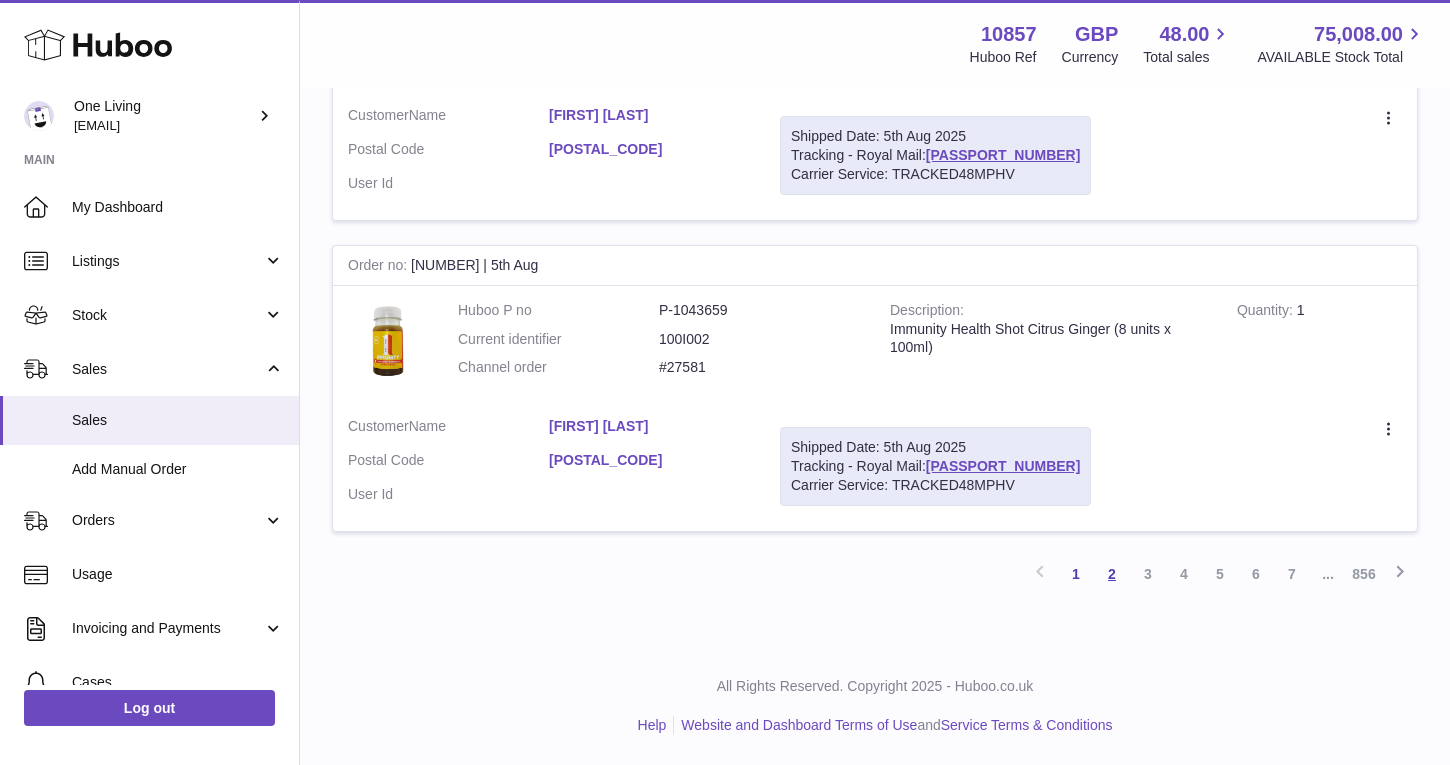 click on "2" at bounding box center [1112, 574] 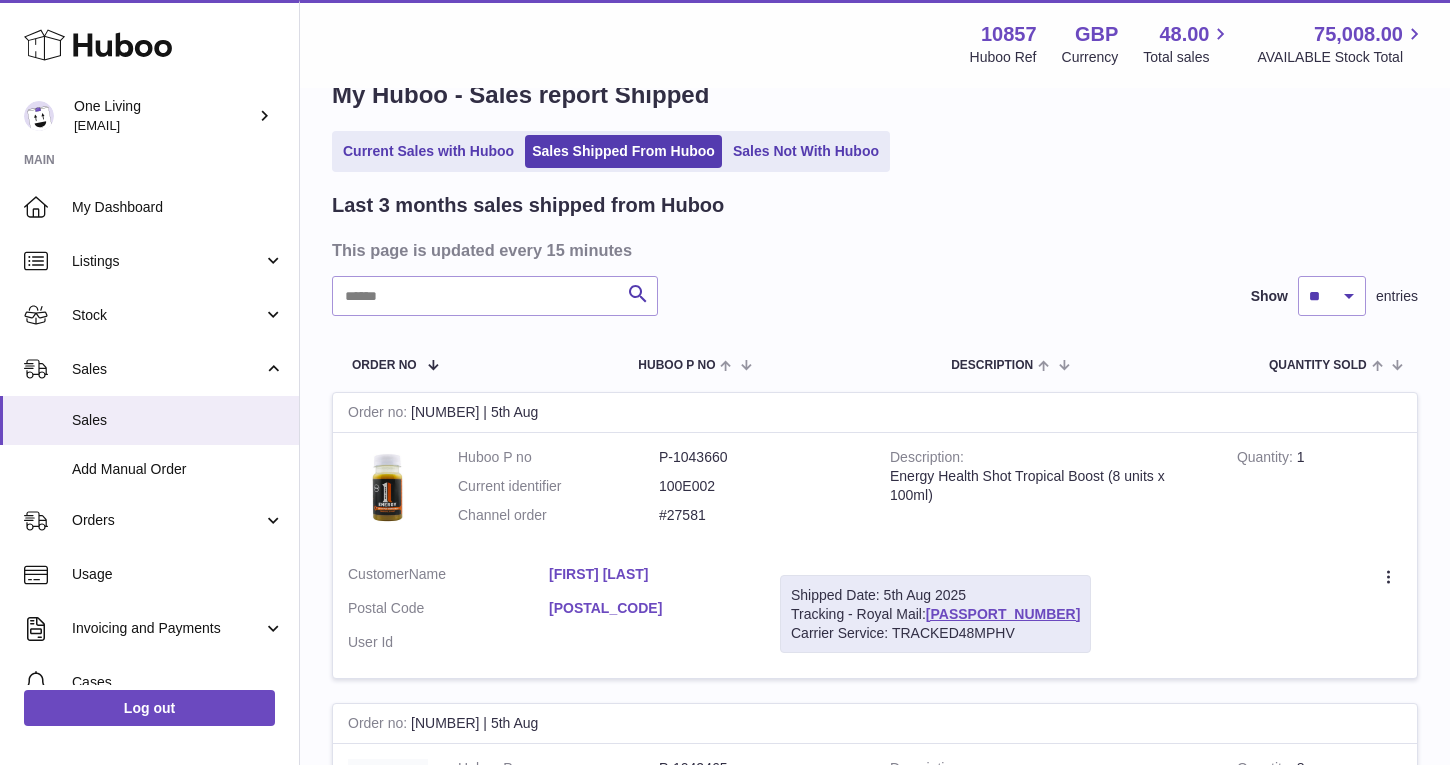 scroll, scrollTop: 0, scrollLeft: 0, axis: both 